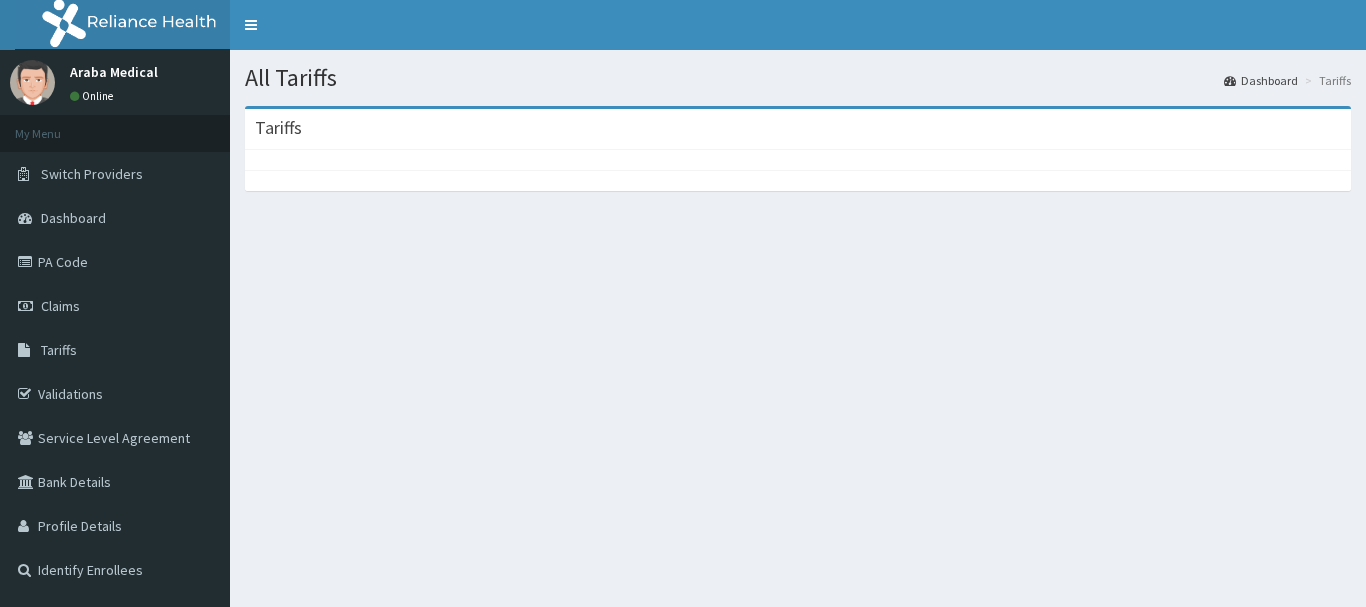 scroll, scrollTop: 0, scrollLeft: 0, axis: both 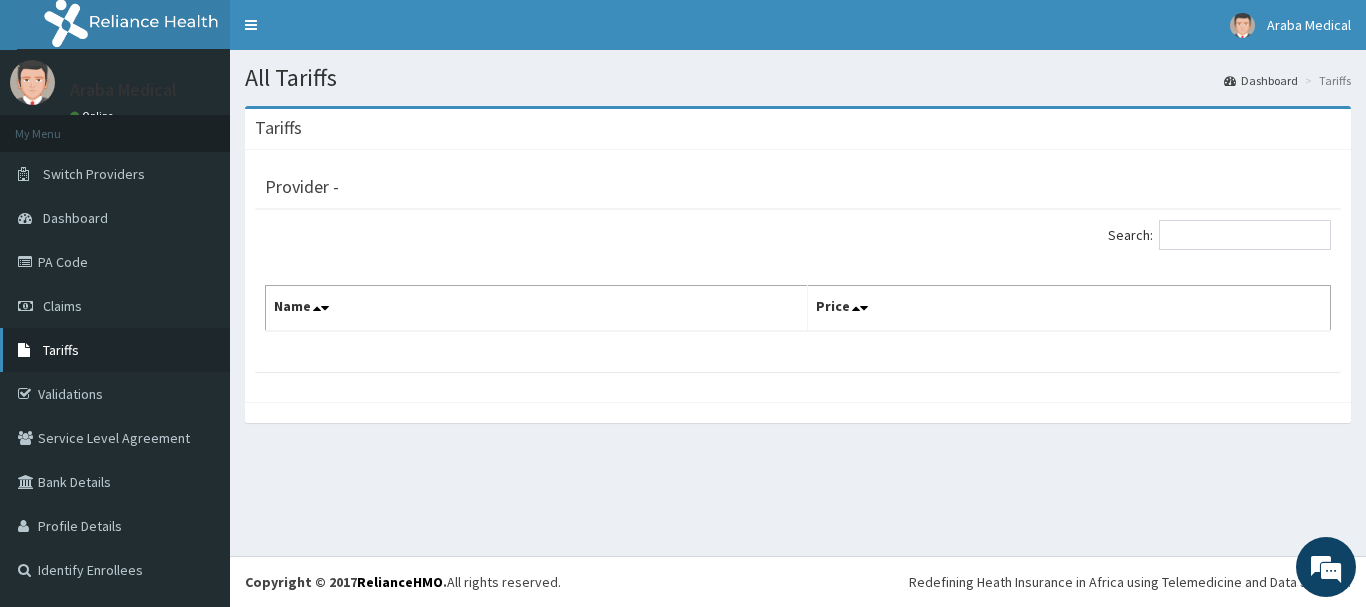click on "Tariffs" at bounding box center (115, 350) 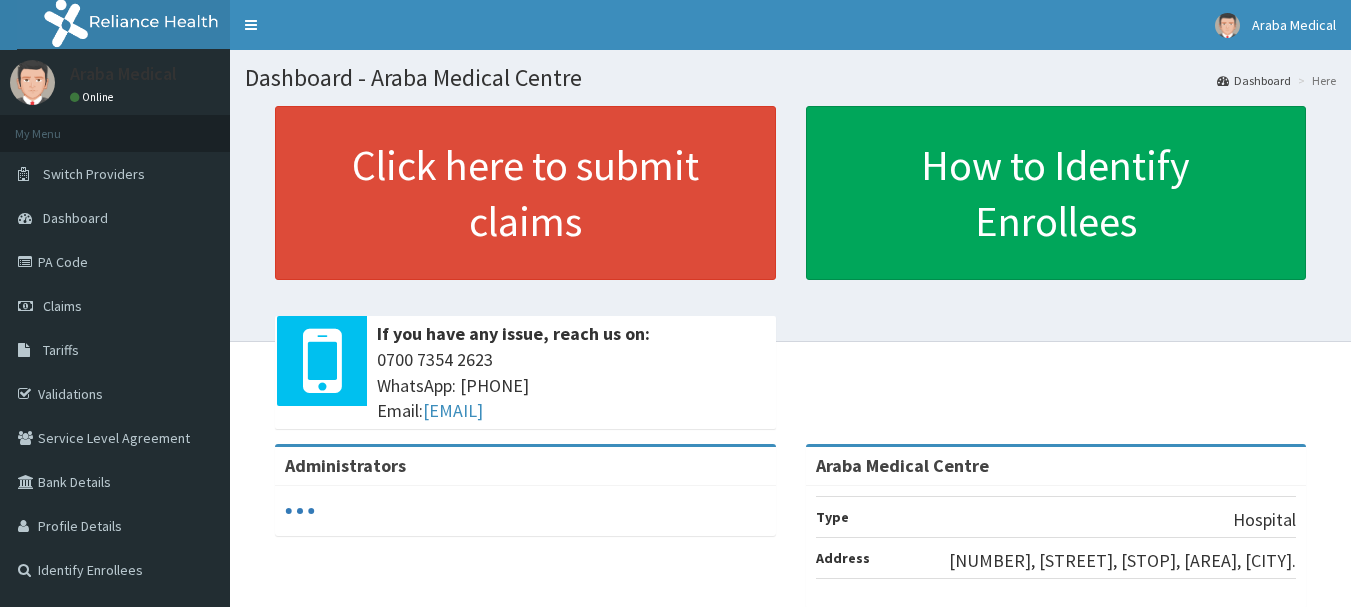 scroll, scrollTop: 0, scrollLeft: 0, axis: both 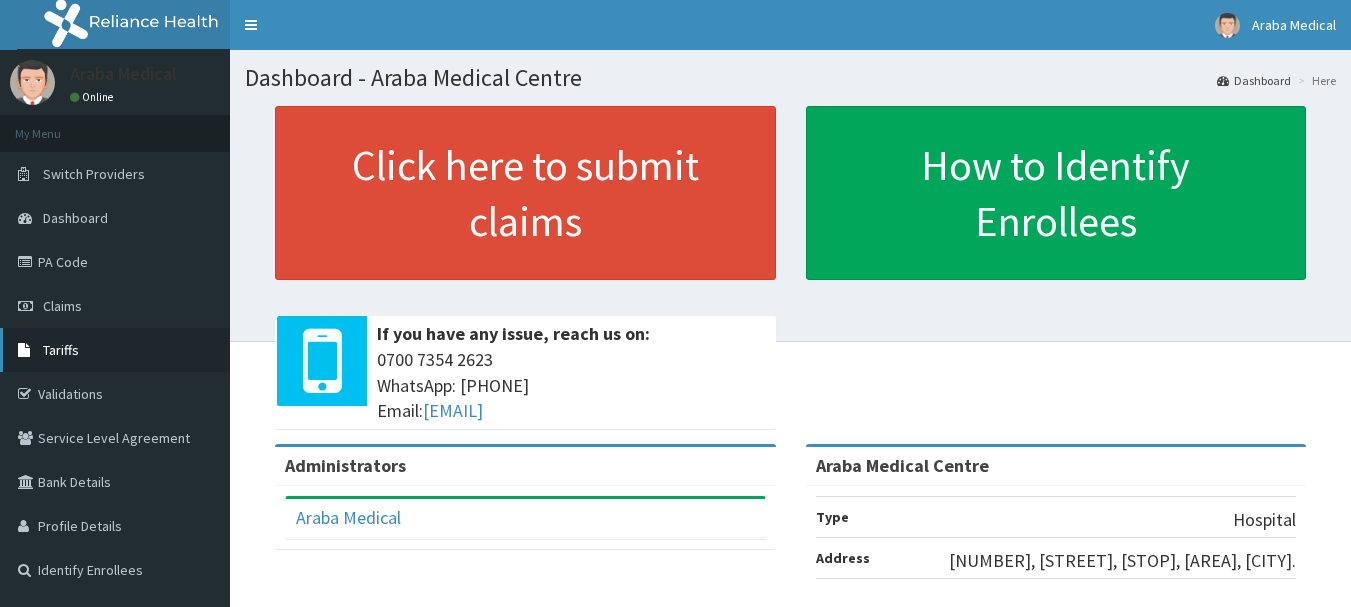 click on "Tariffs" at bounding box center (115, 350) 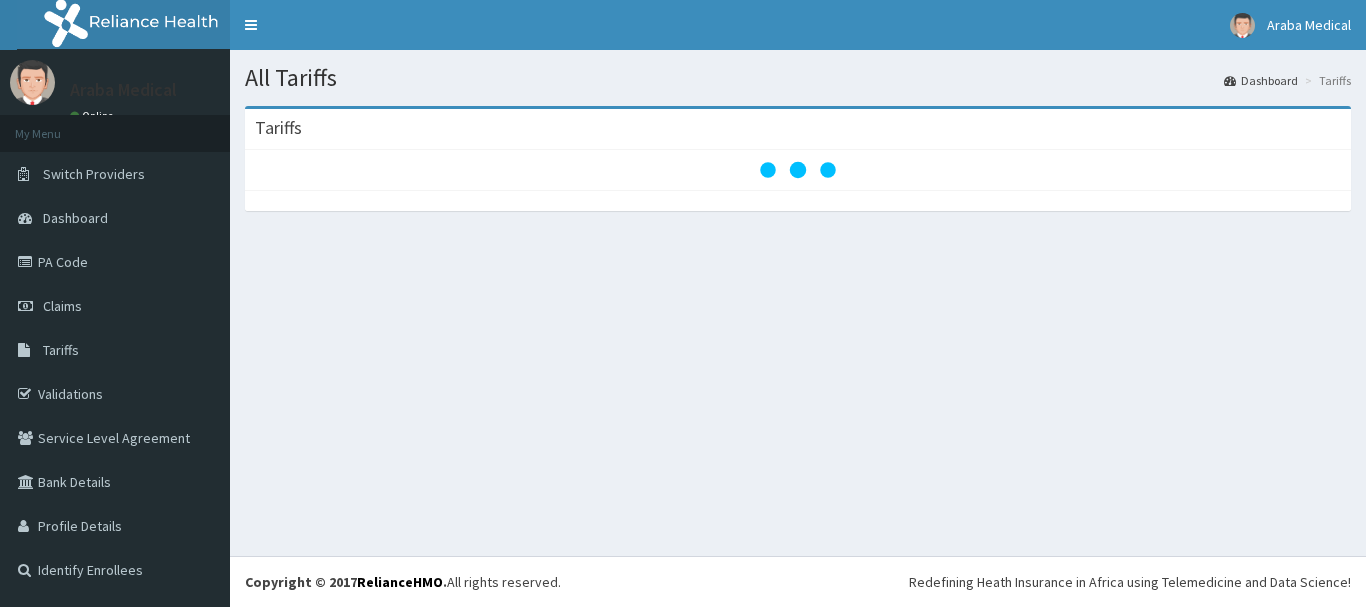 scroll, scrollTop: 0, scrollLeft: 0, axis: both 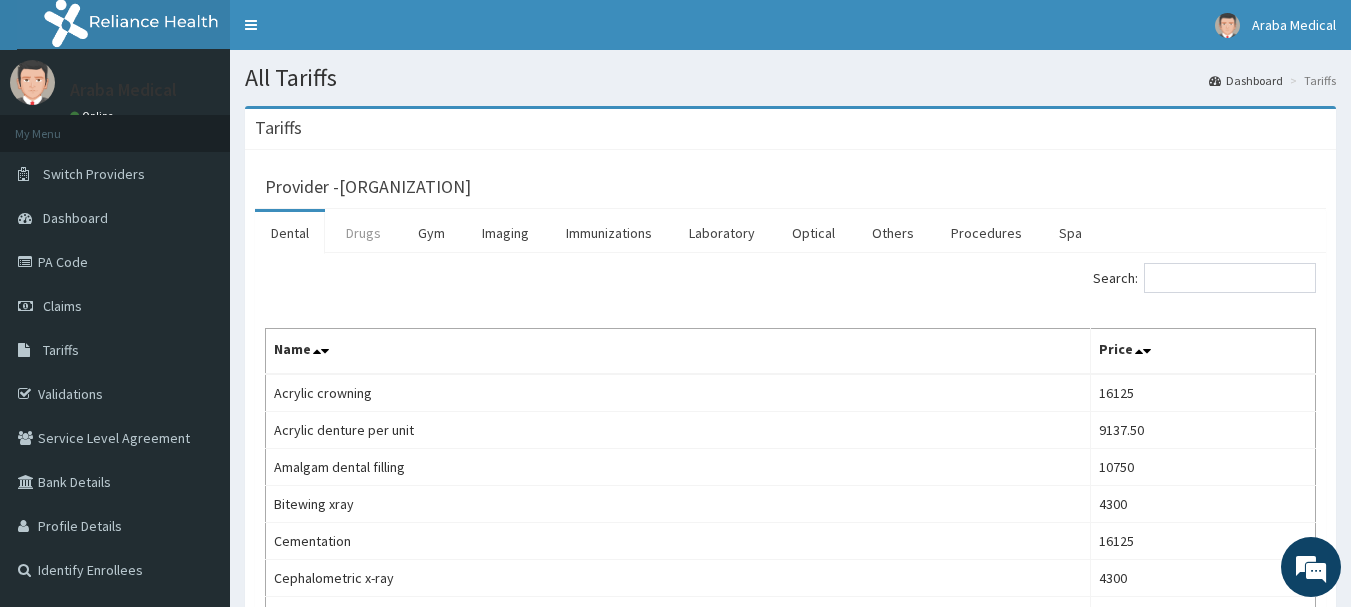 click on "Drugs" at bounding box center [363, 233] 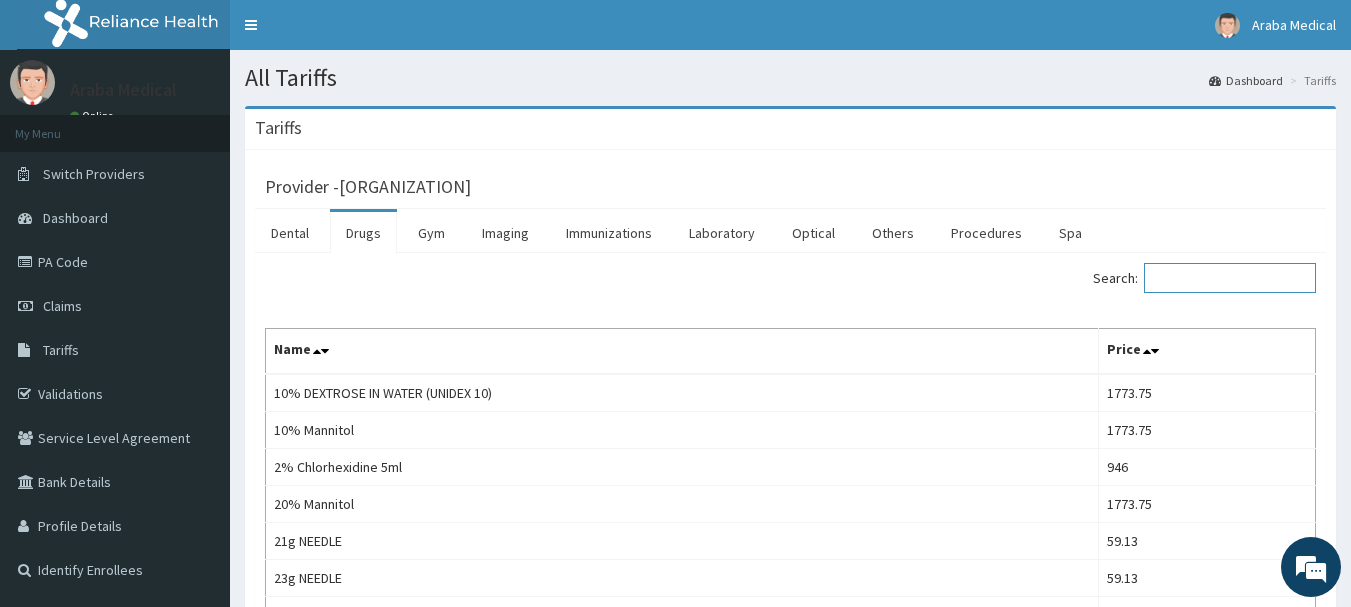 click on "Search:" at bounding box center [1230, 278] 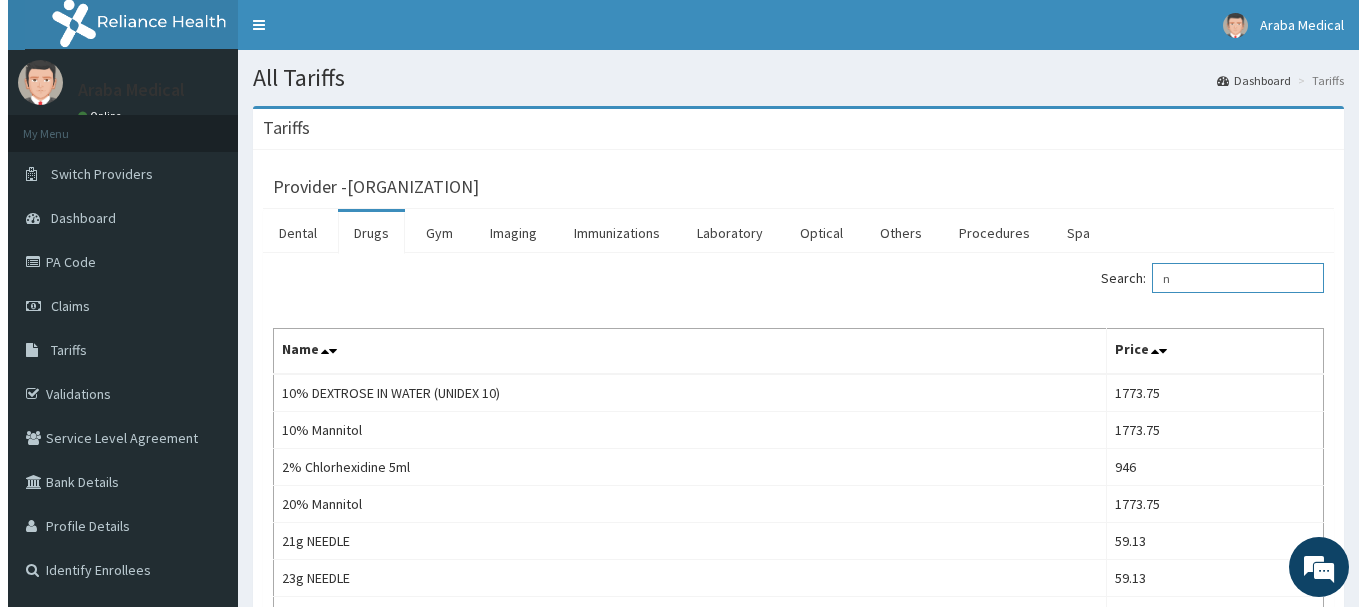 scroll, scrollTop: 0, scrollLeft: 0, axis: both 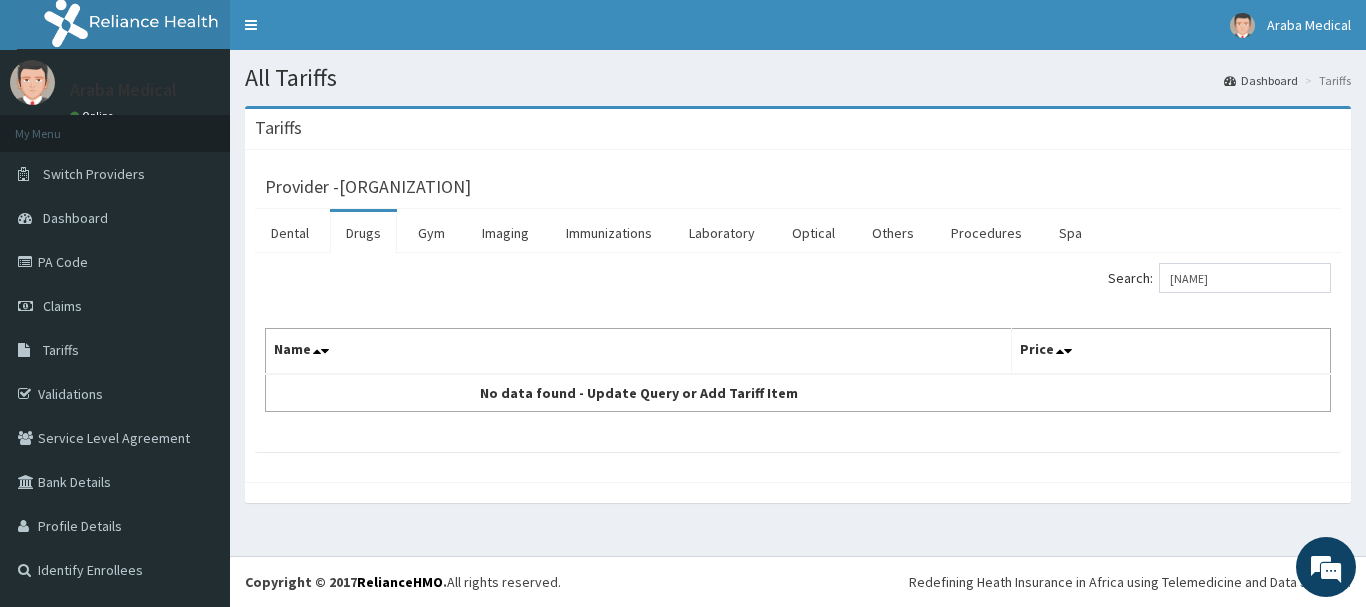 click on "Provider -  Araba Medical Centre" at bounding box center [798, 184] 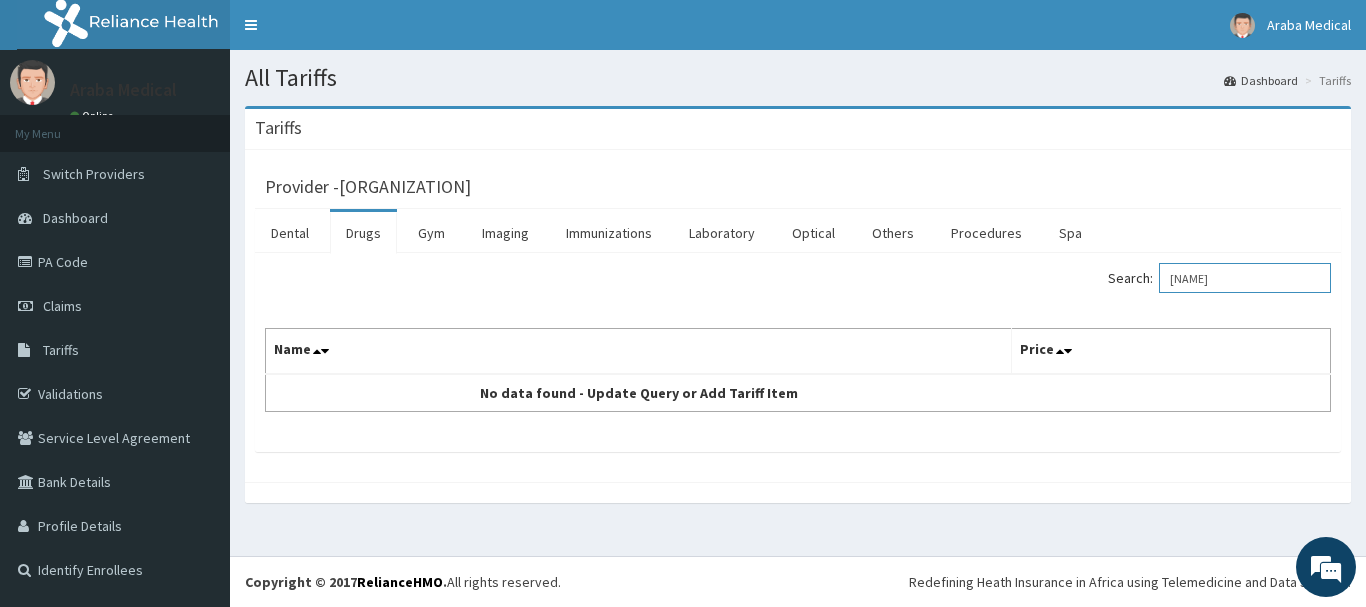 drag, startPoint x: 1225, startPoint y: 281, endPoint x: 1129, endPoint y: 277, distance: 96.0833 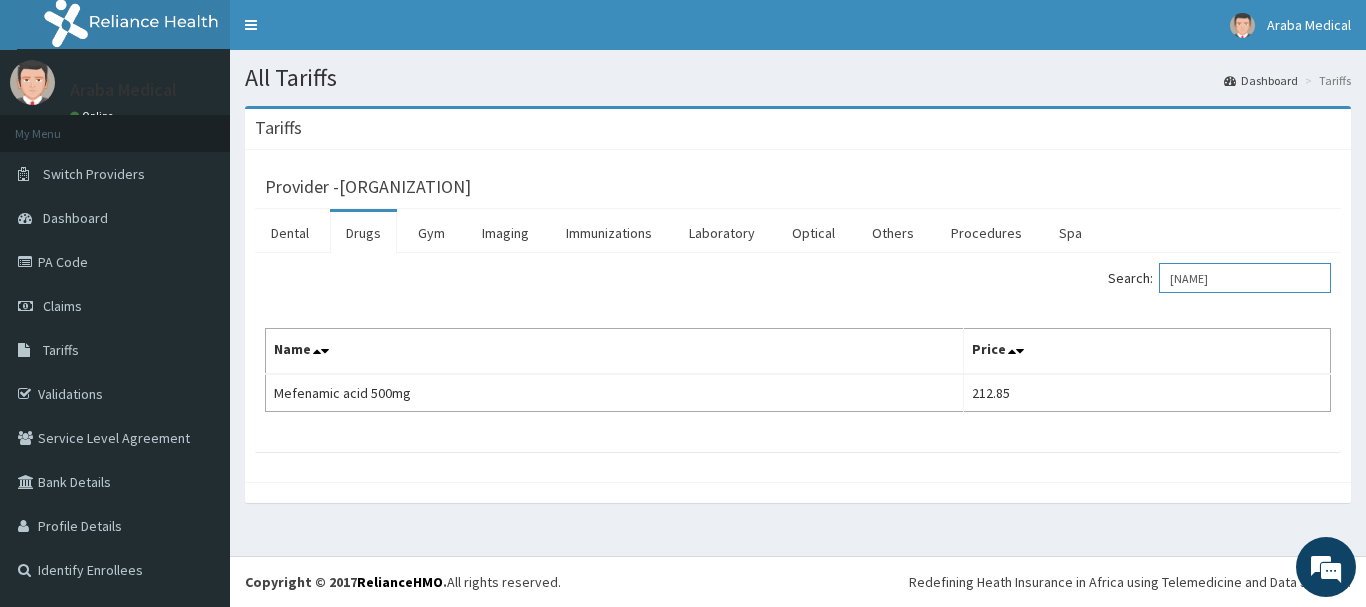 click on "mefena" at bounding box center [1245, 278] 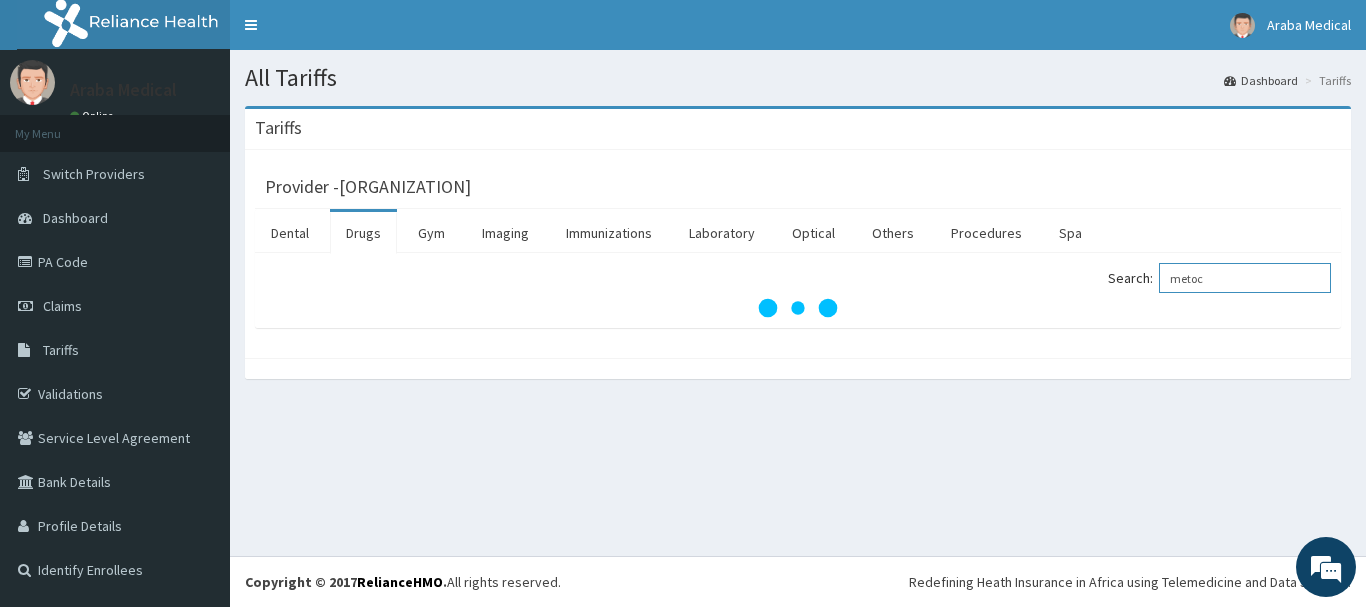 type on "metoc" 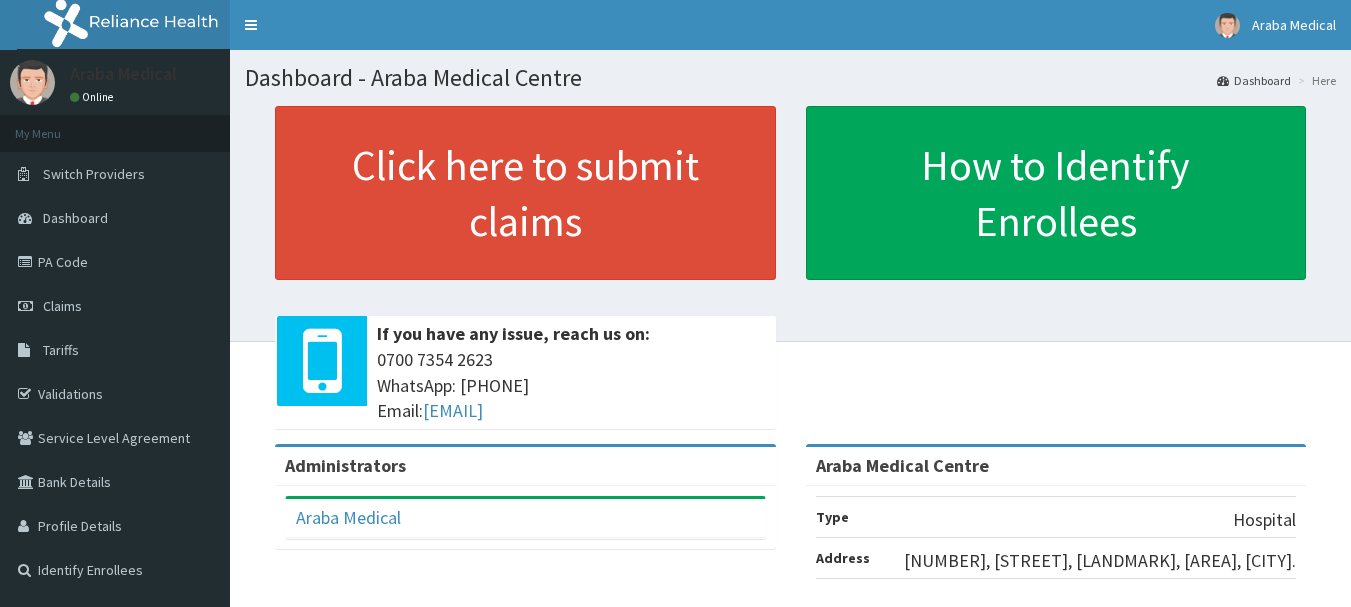 scroll, scrollTop: 0, scrollLeft: 0, axis: both 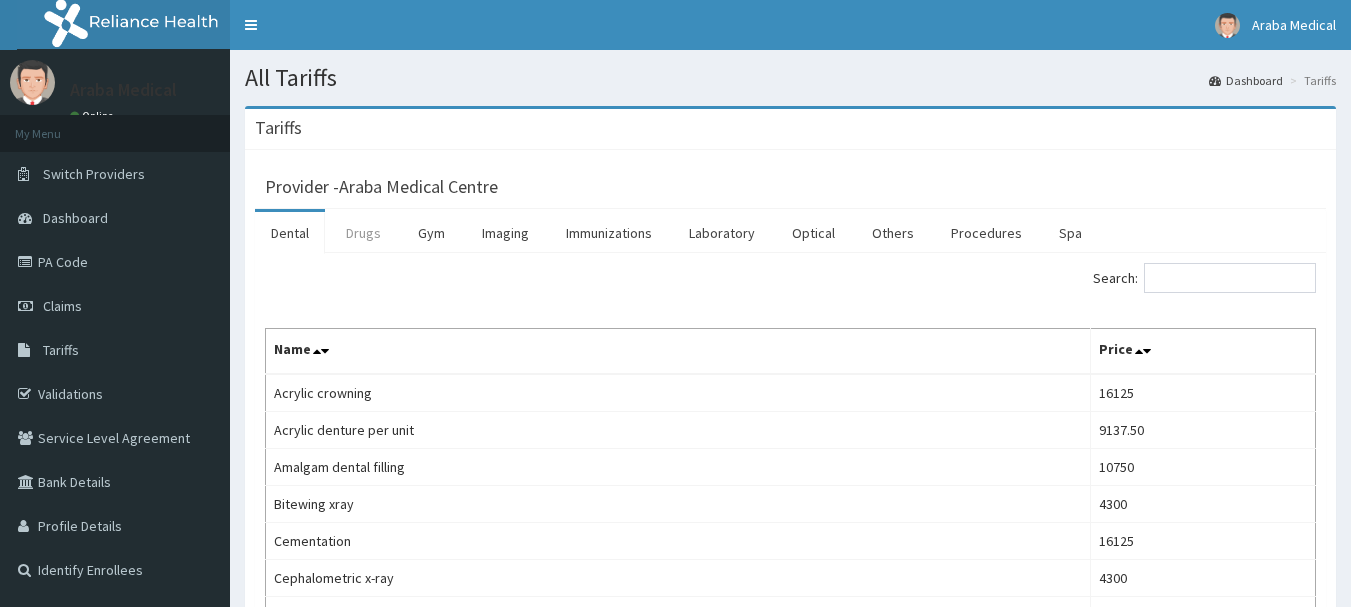 click on "Drugs" at bounding box center (363, 233) 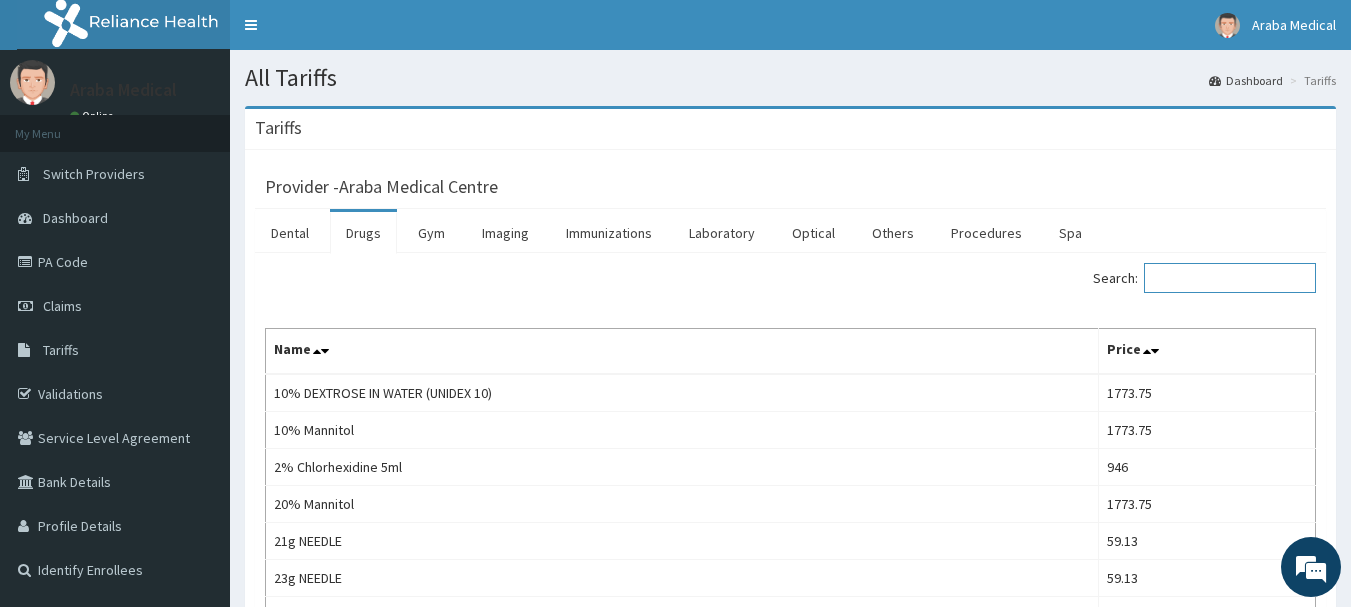 click on "Search:" at bounding box center [1230, 278] 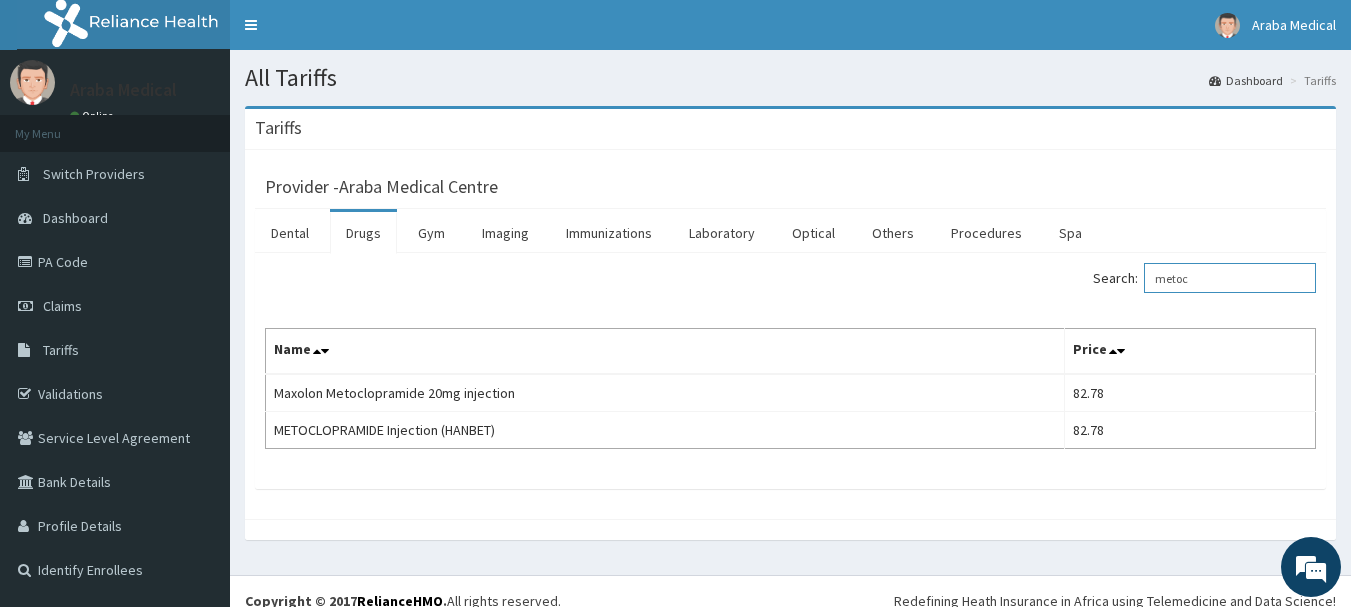 type on "metoc" 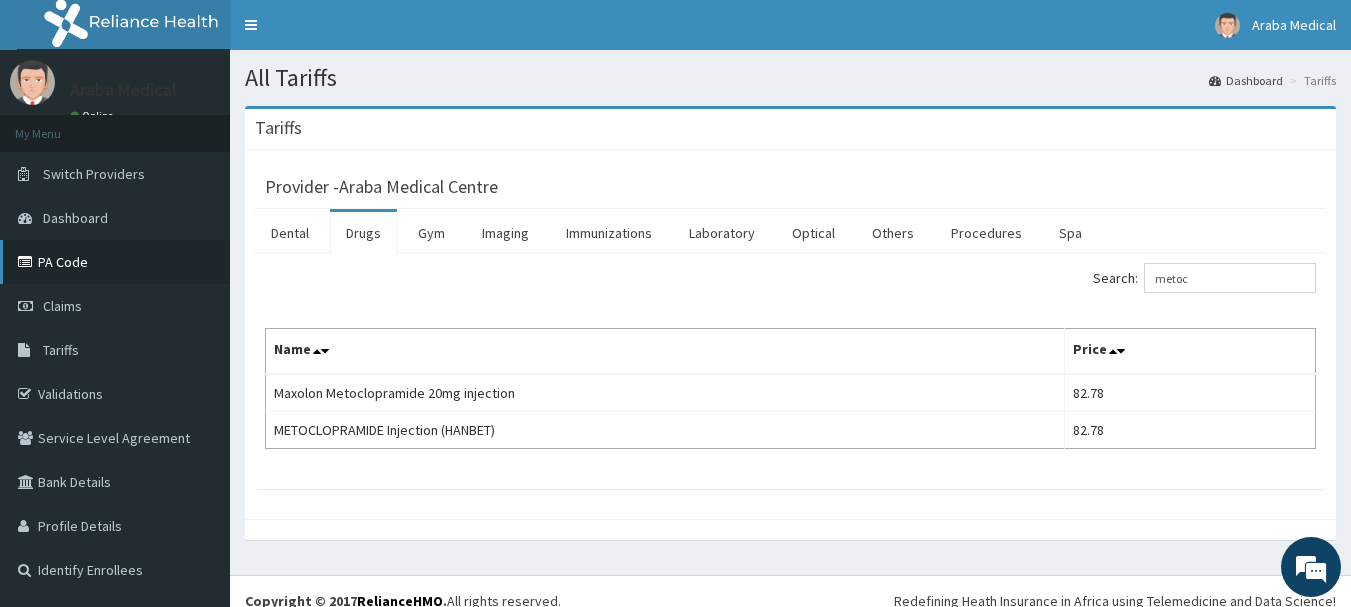 click on "PA Code" at bounding box center (115, 262) 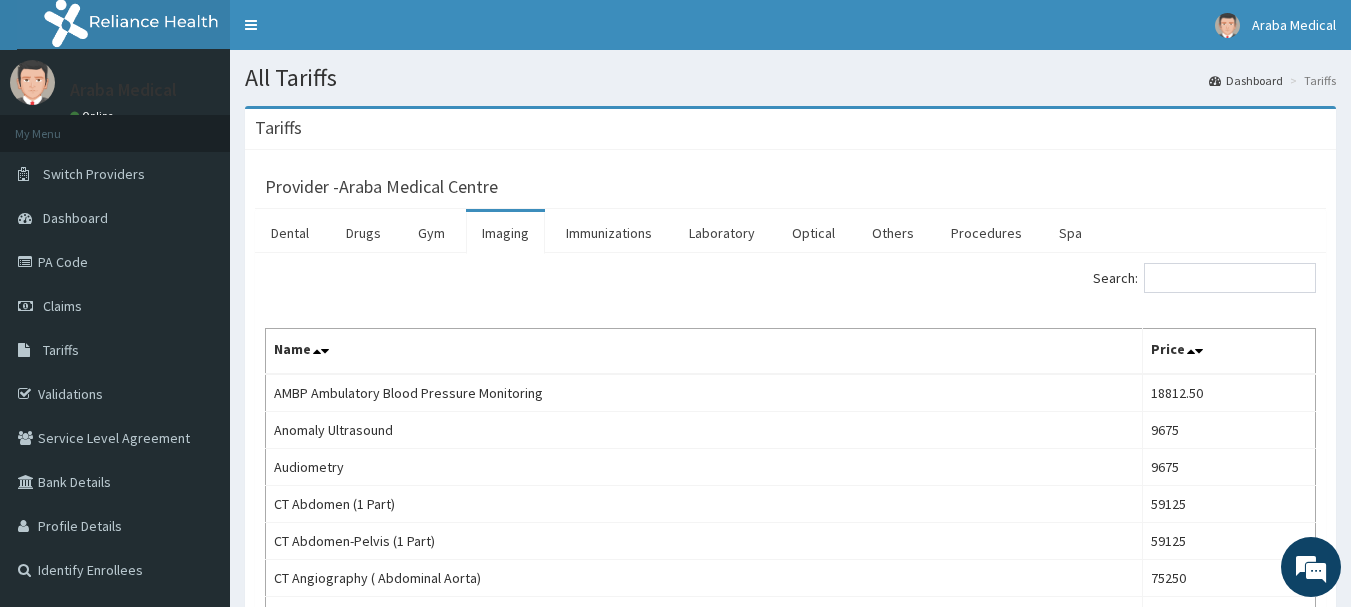 scroll, scrollTop: 0, scrollLeft: 0, axis: both 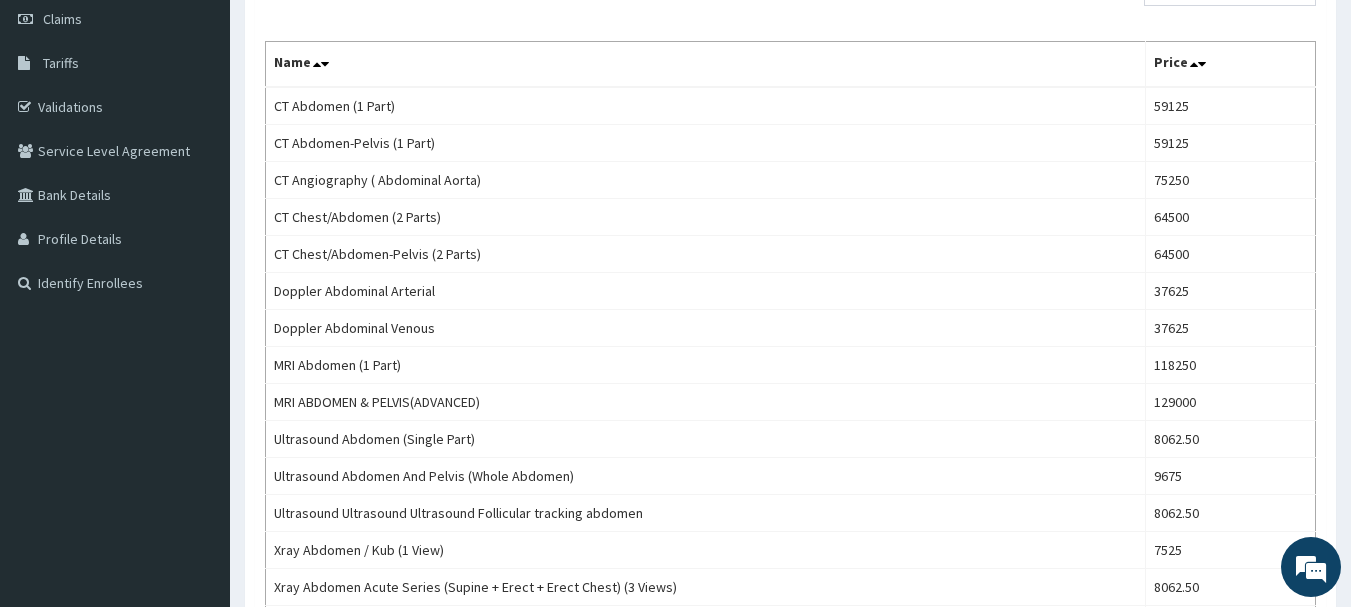 type on "abdom" 